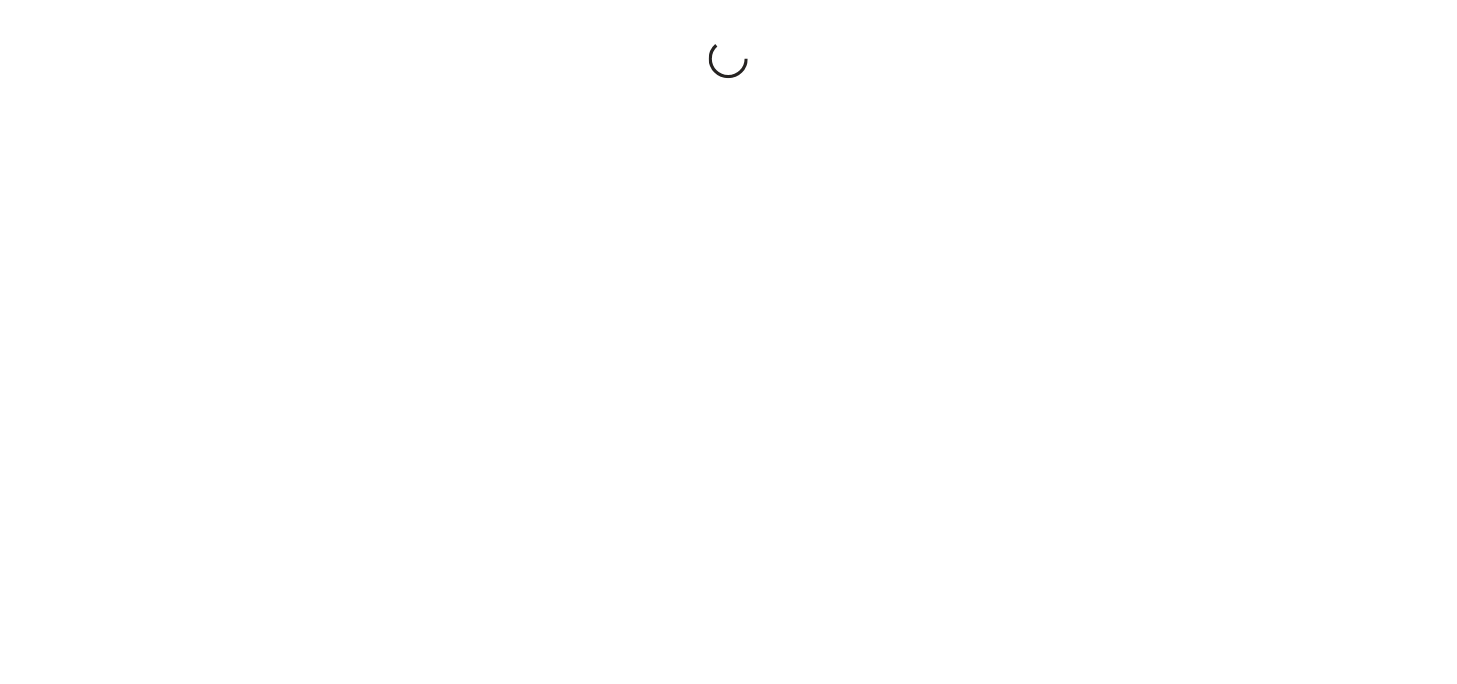 scroll, scrollTop: 0, scrollLeft: 0, axis: both 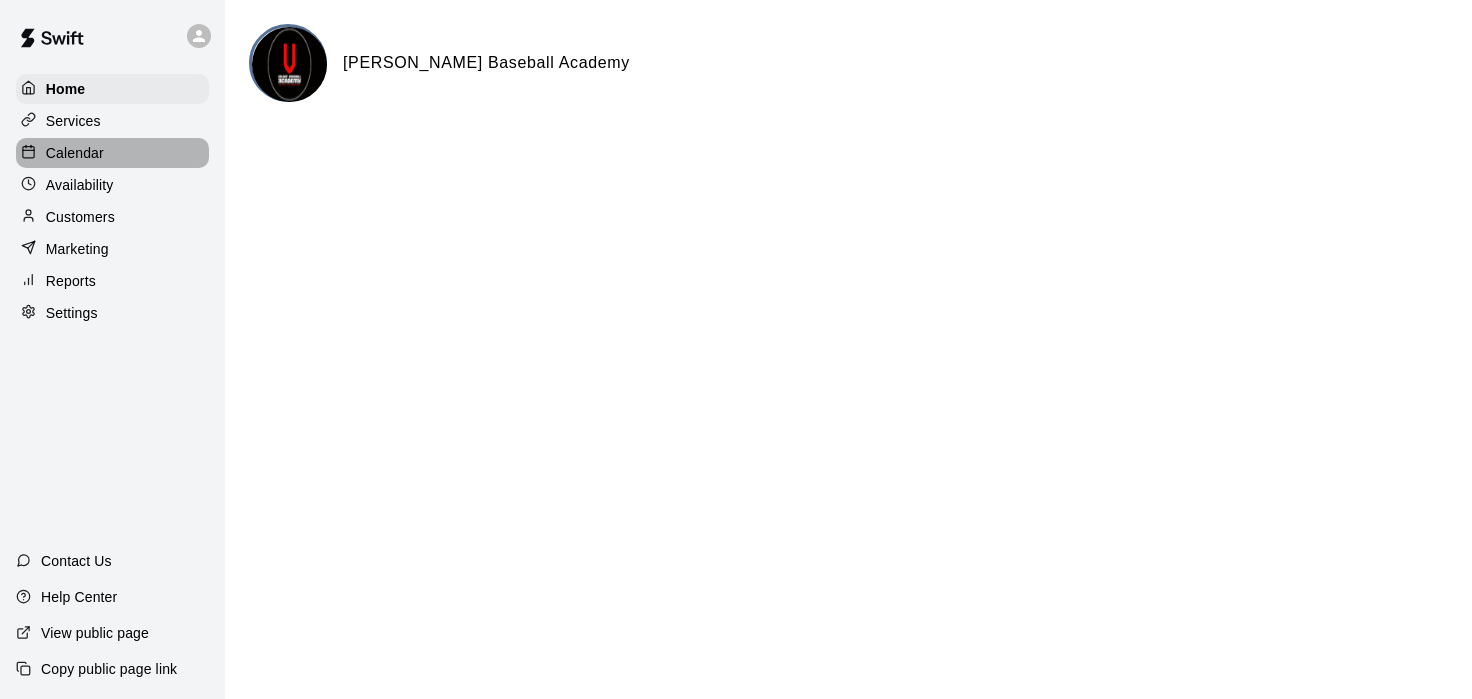 click on "Calendar" at bounding box center (112, 153) 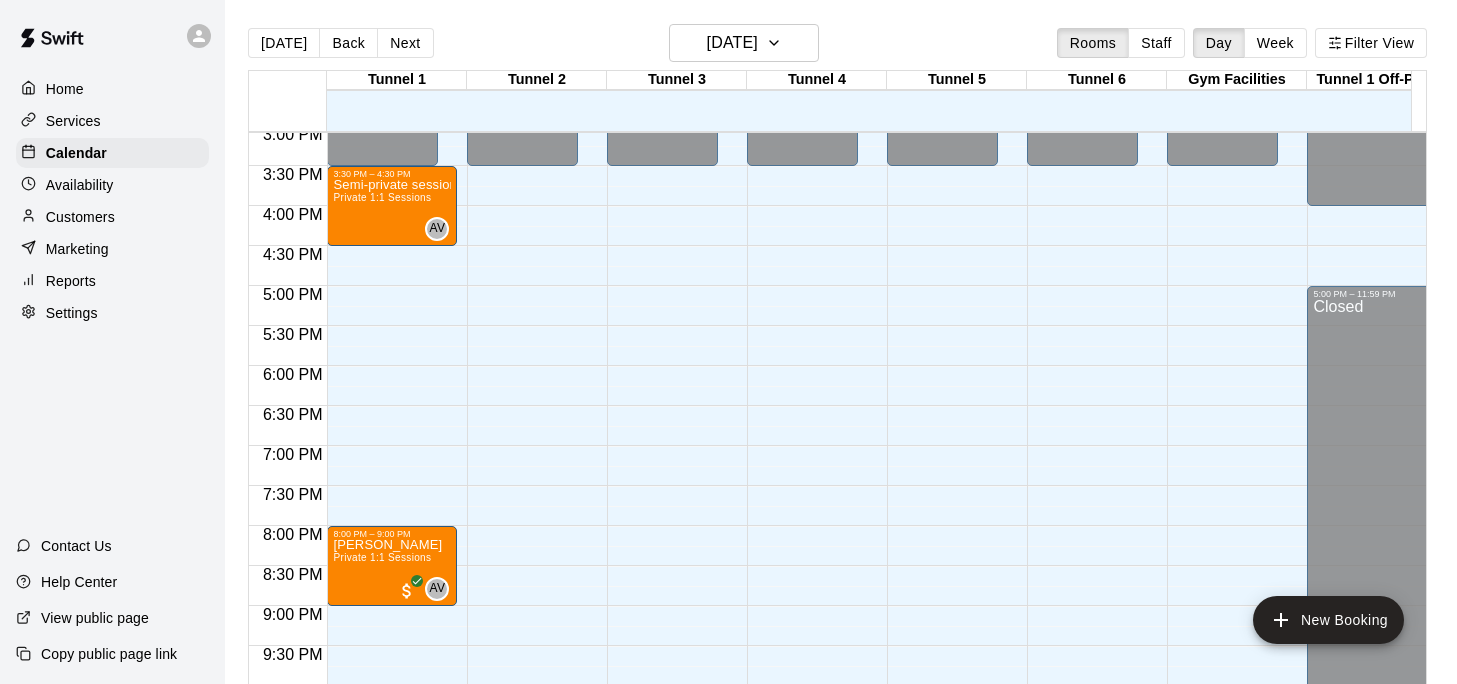 scroll, scrollTop: 1206, scrollLeft: 0, axis: vertical 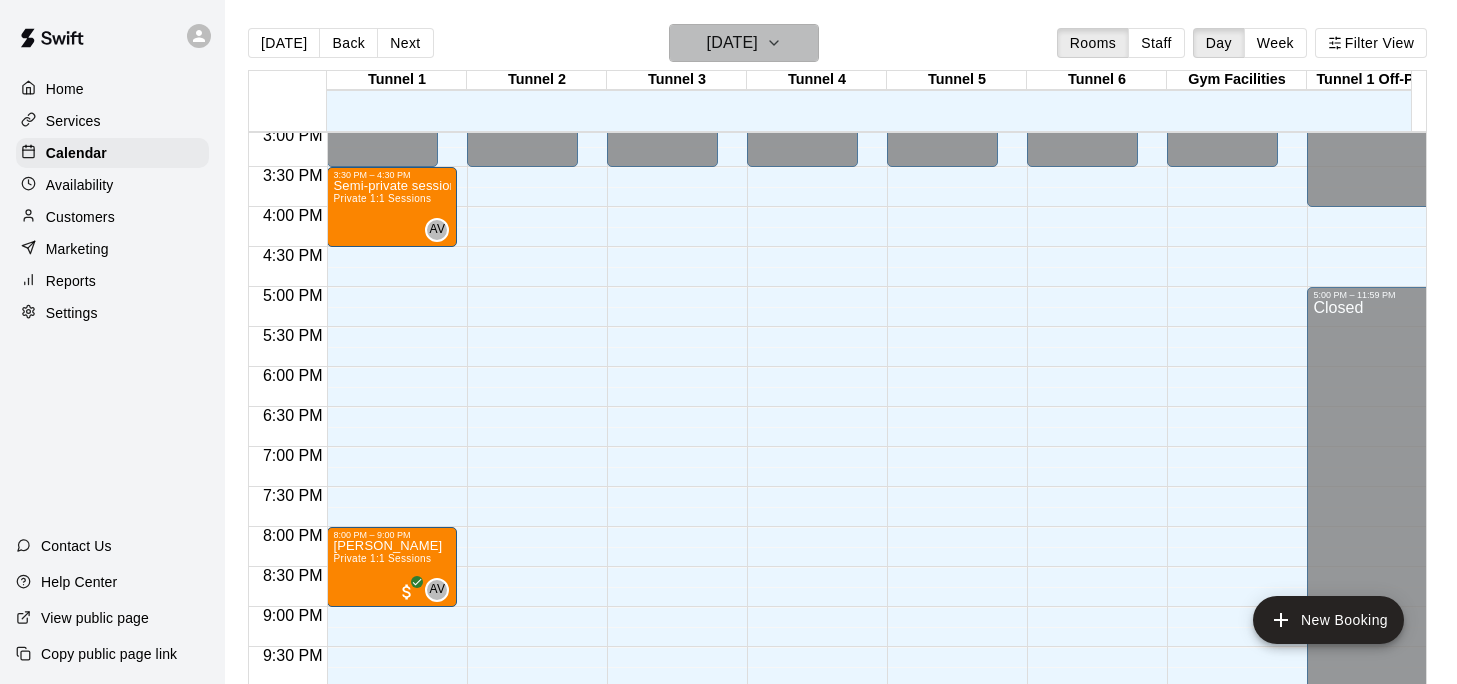 click 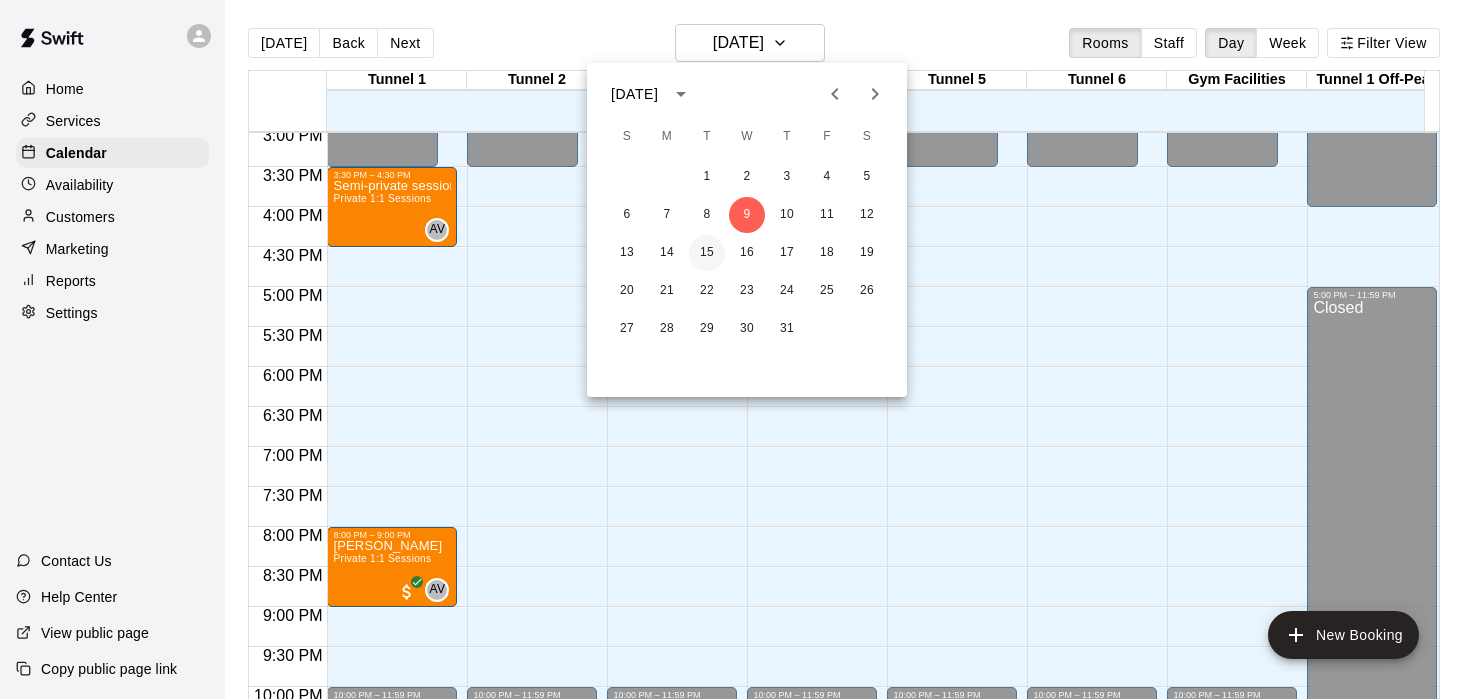 click on "15" at bounding box center [707, 253] 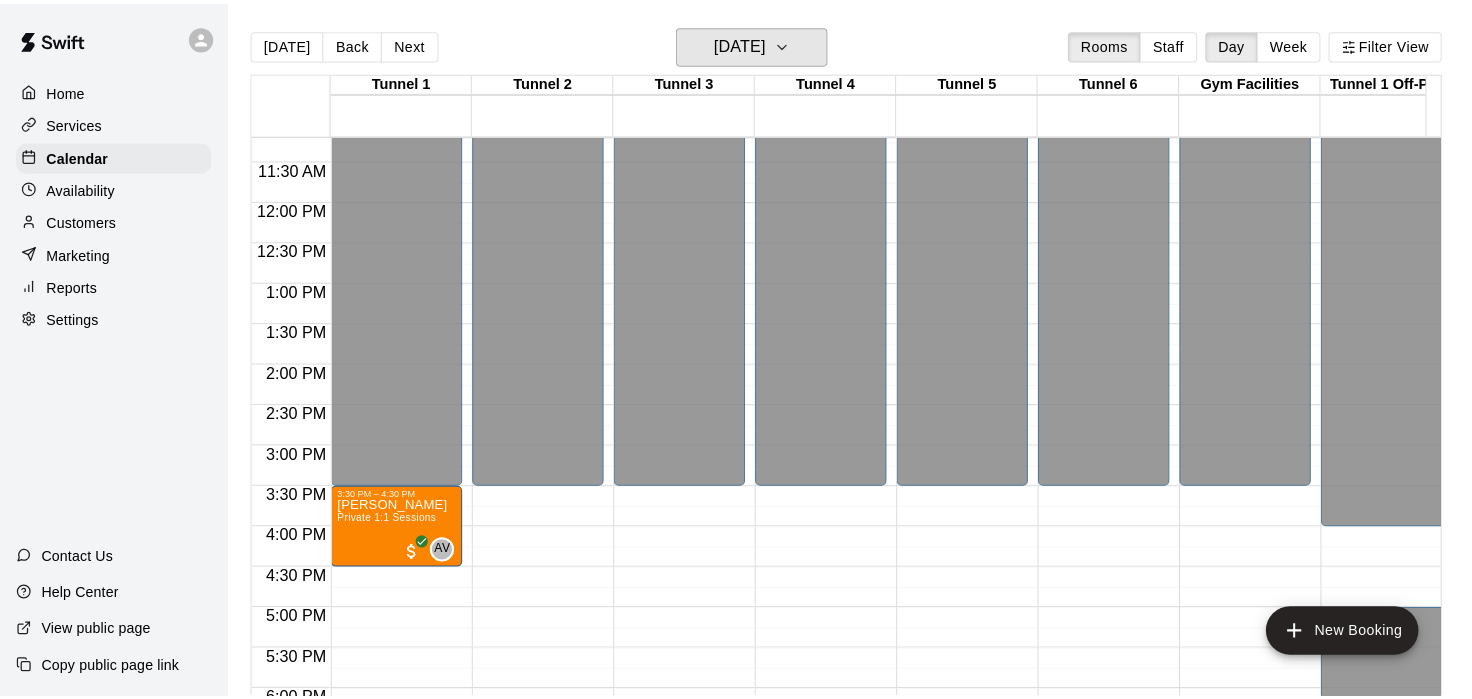 scroll, scrollTop: 895, scrollLeft: 0, axis: vertical 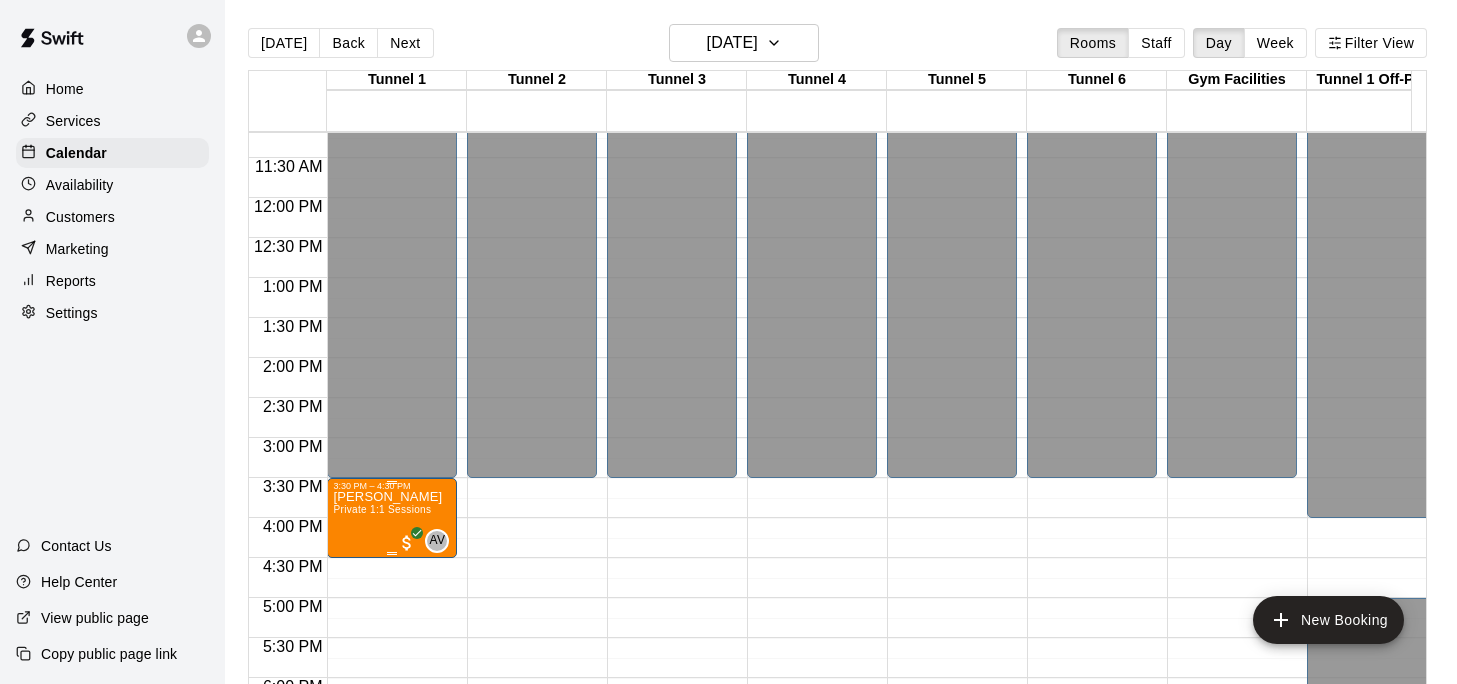 click on "Private 1:1 Sessions" at bounding box center [382, 509] 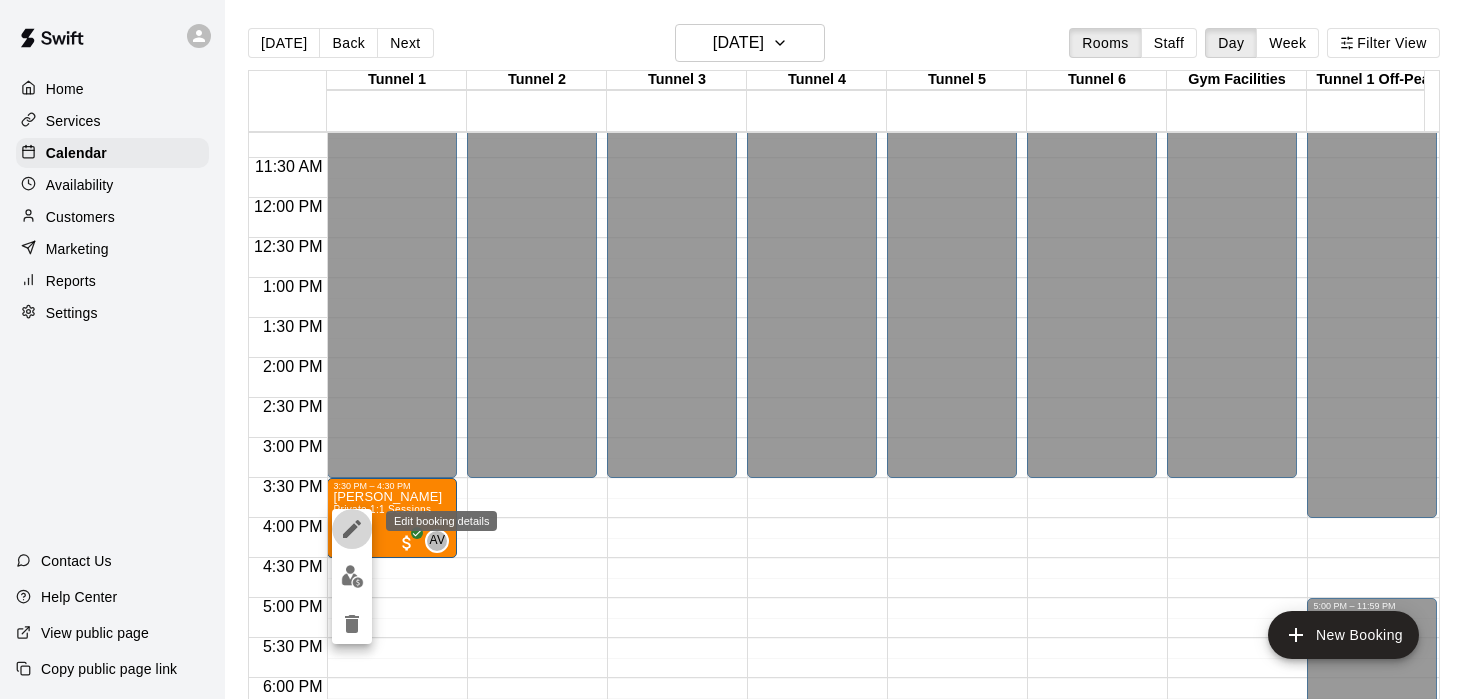 click 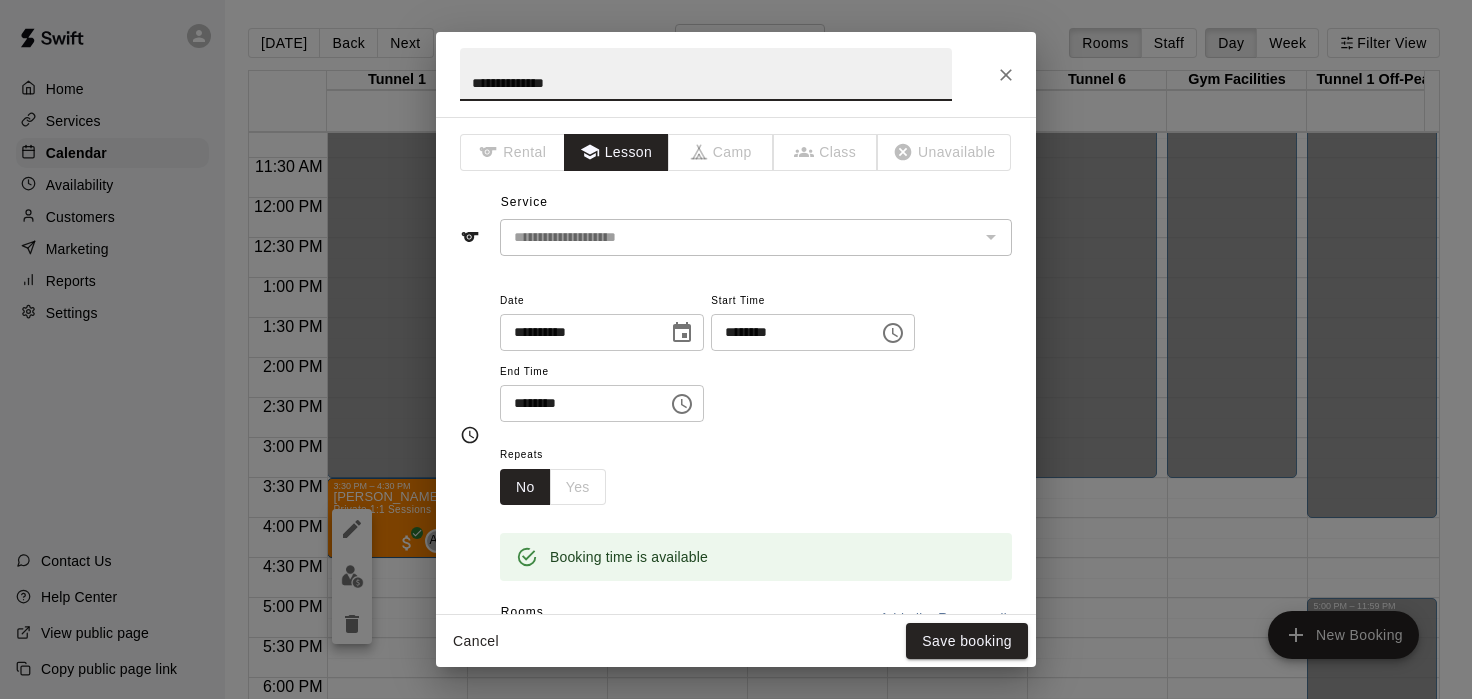 click at bounding box center [893, 333] 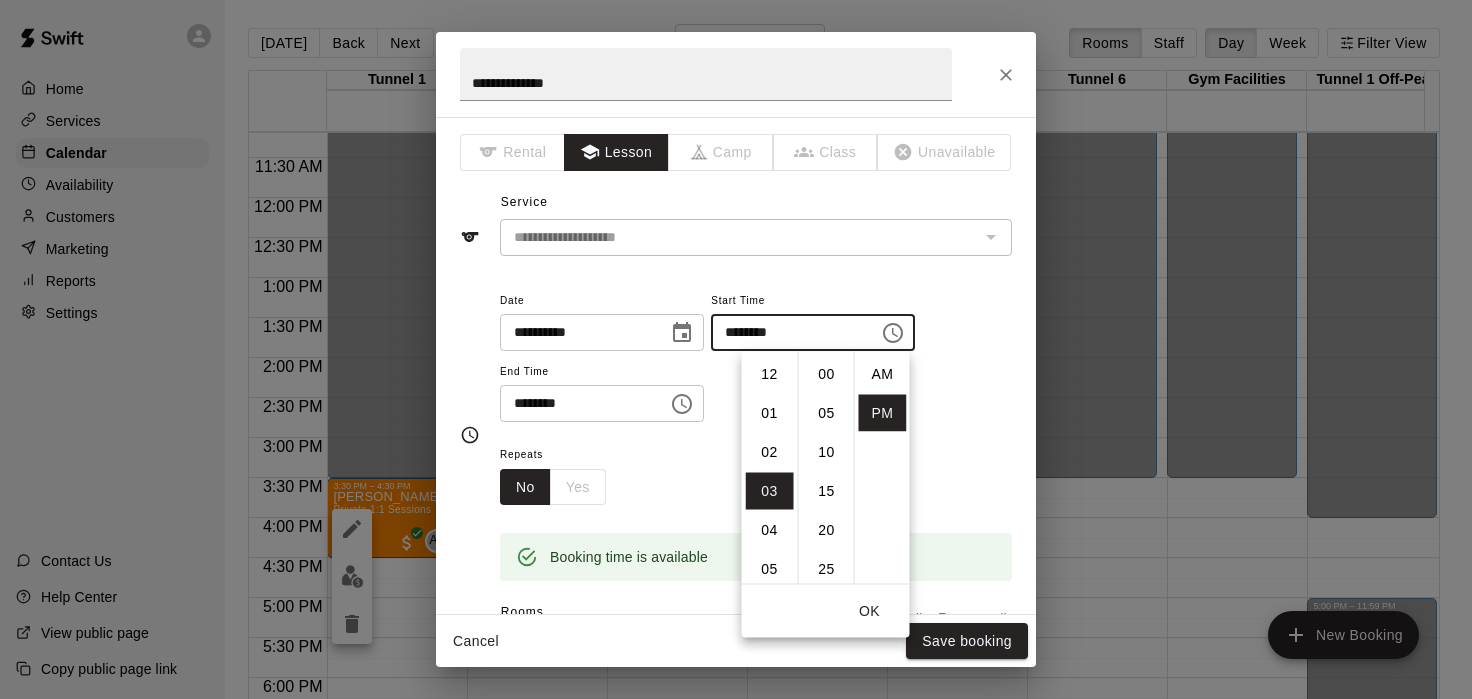 scroll, scrollTop: 117, scrollLeft: 0, axis: vertical 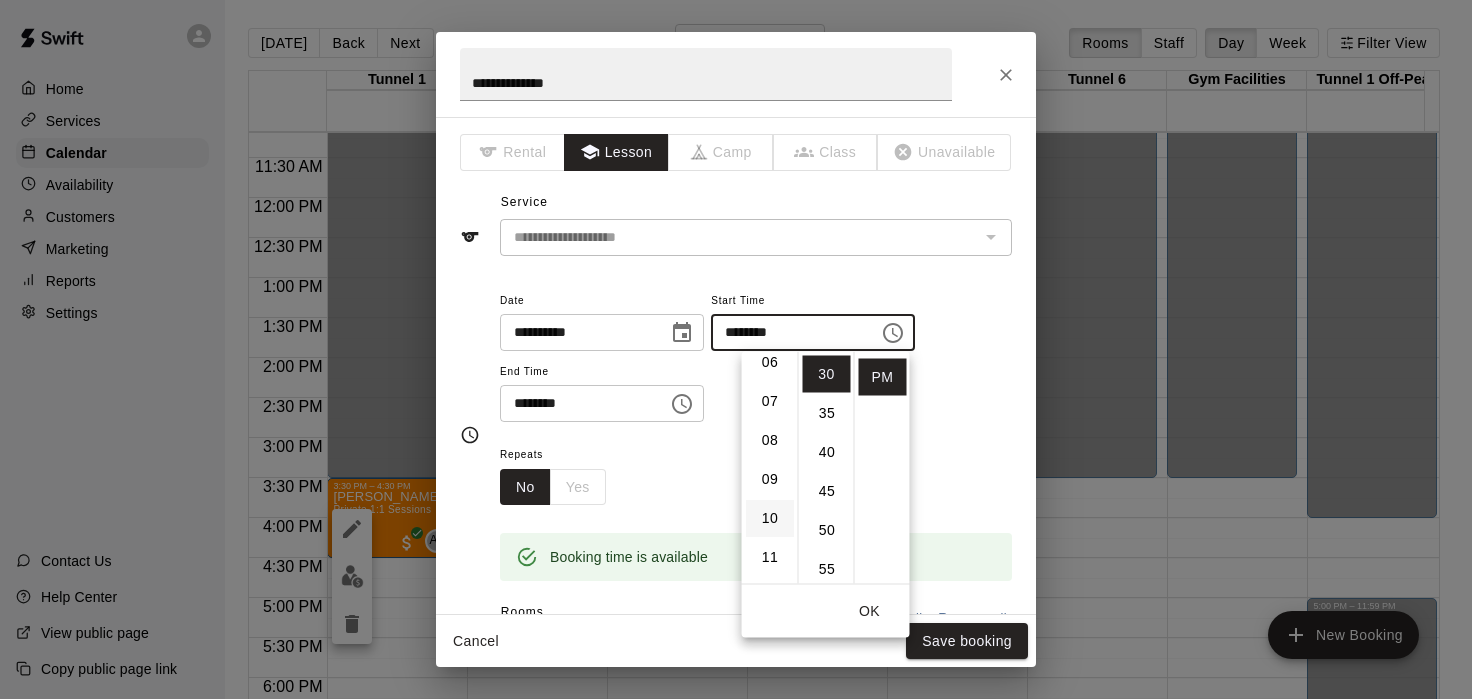 click on "10" at bounding box center [770, 518] 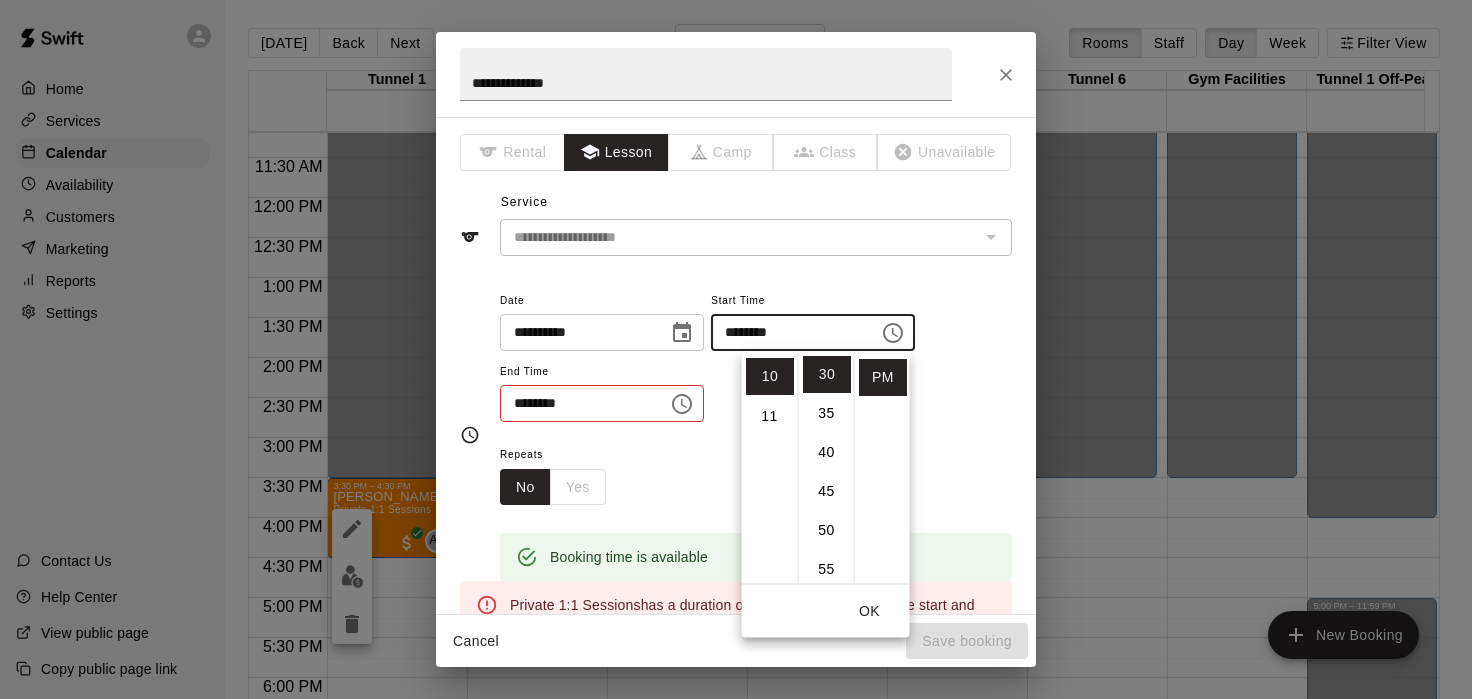 scroll, scrollTop: 390, scrollLeft: 0, axis: vertical 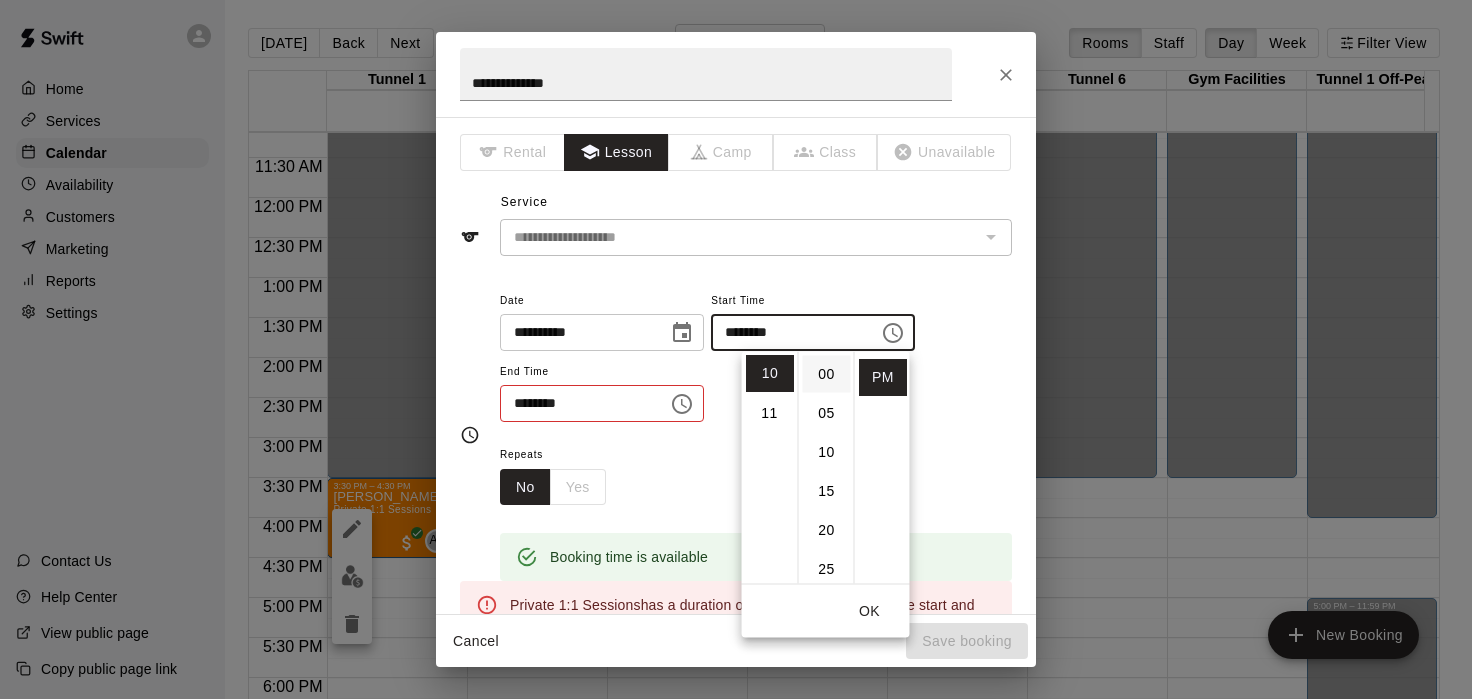 click on "00" at bounding box center (827, 374) 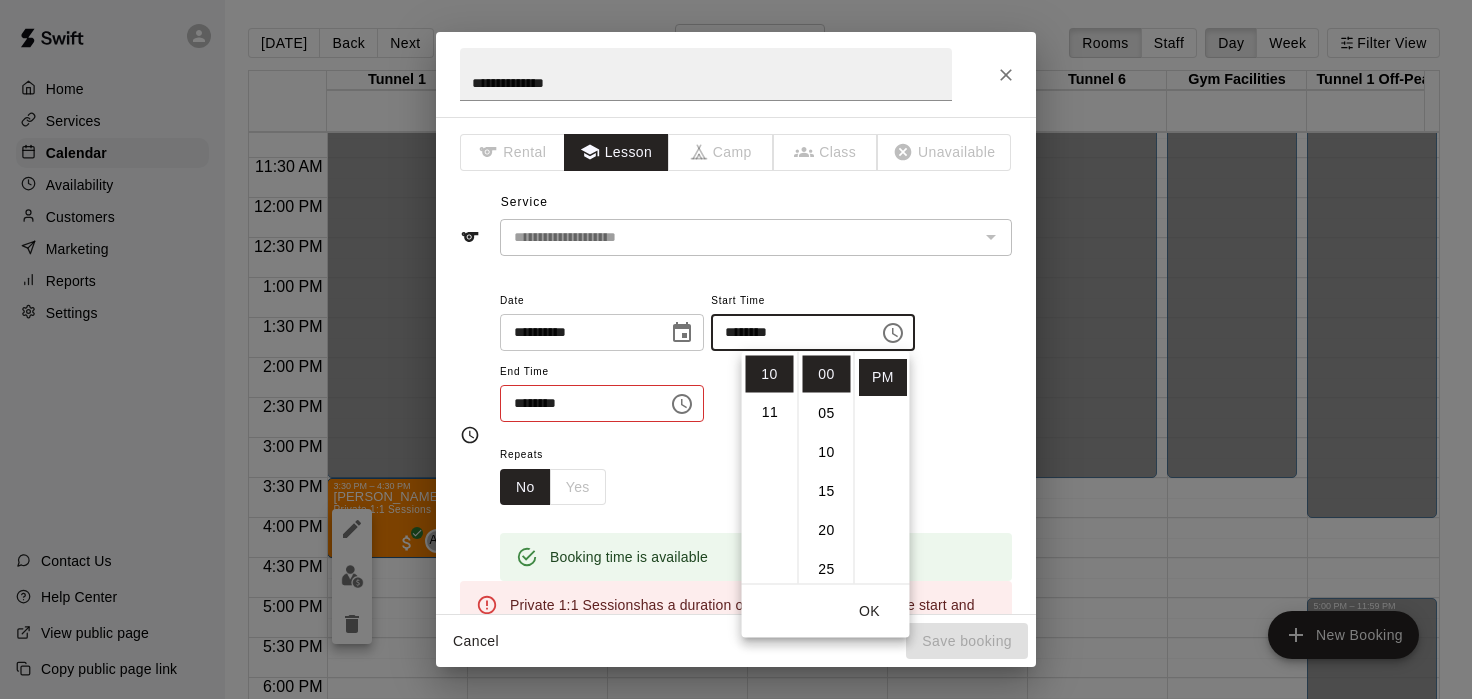 scroll, scrollTop: 0, scrollLeft: 0, axis: both 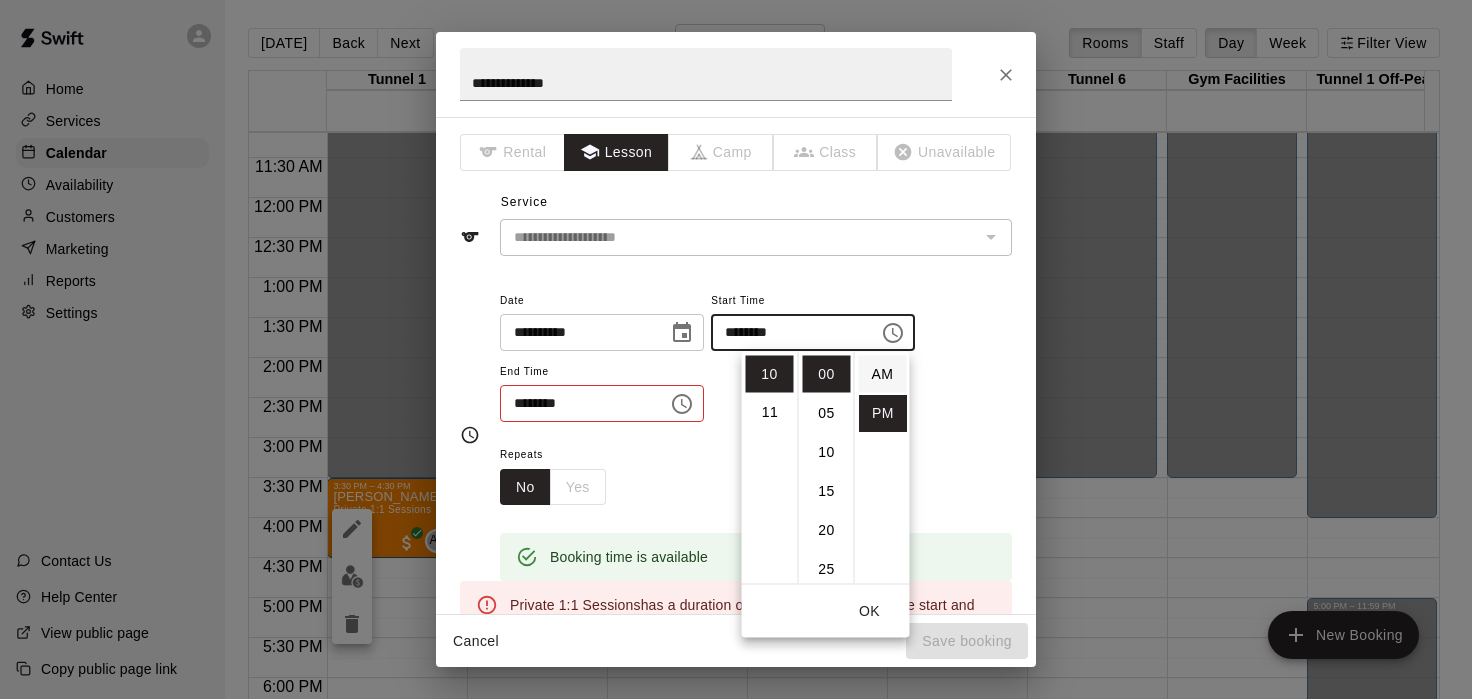 click on "AM" at bounding box center (883, 374) 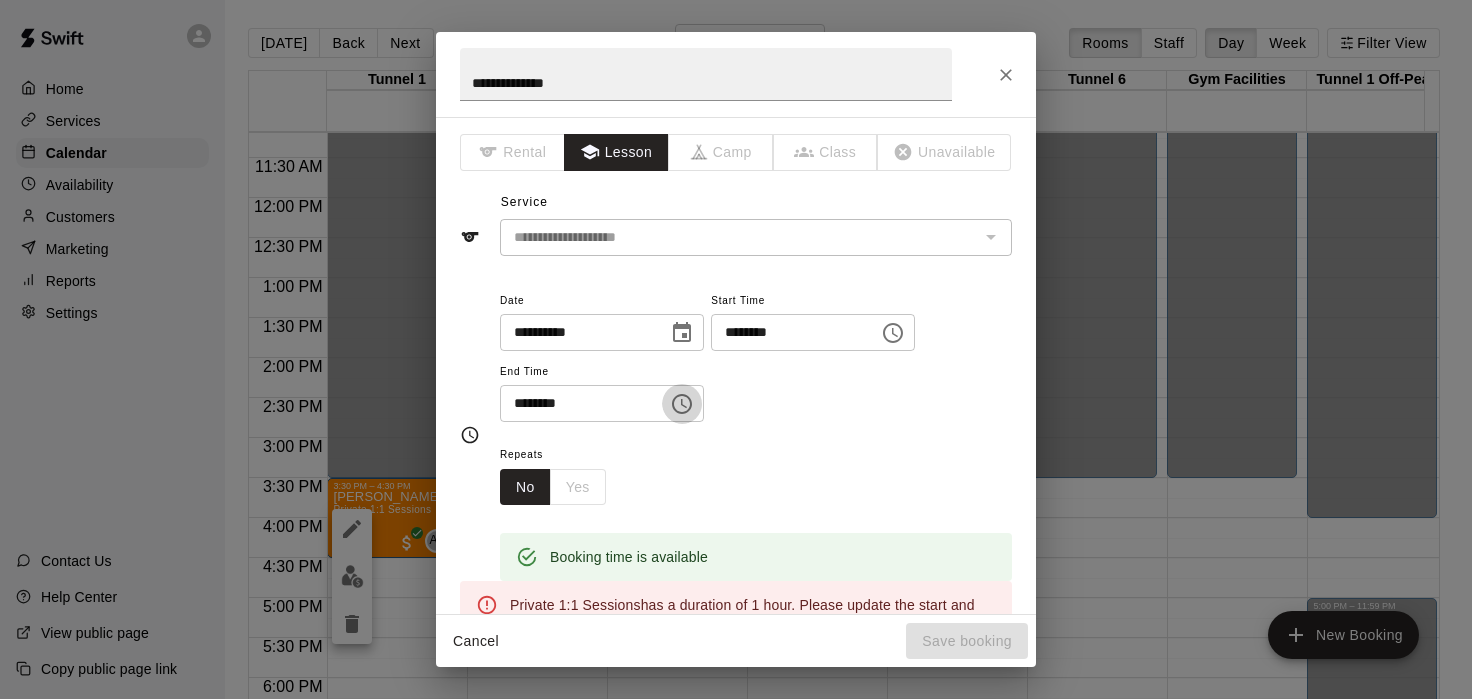 click 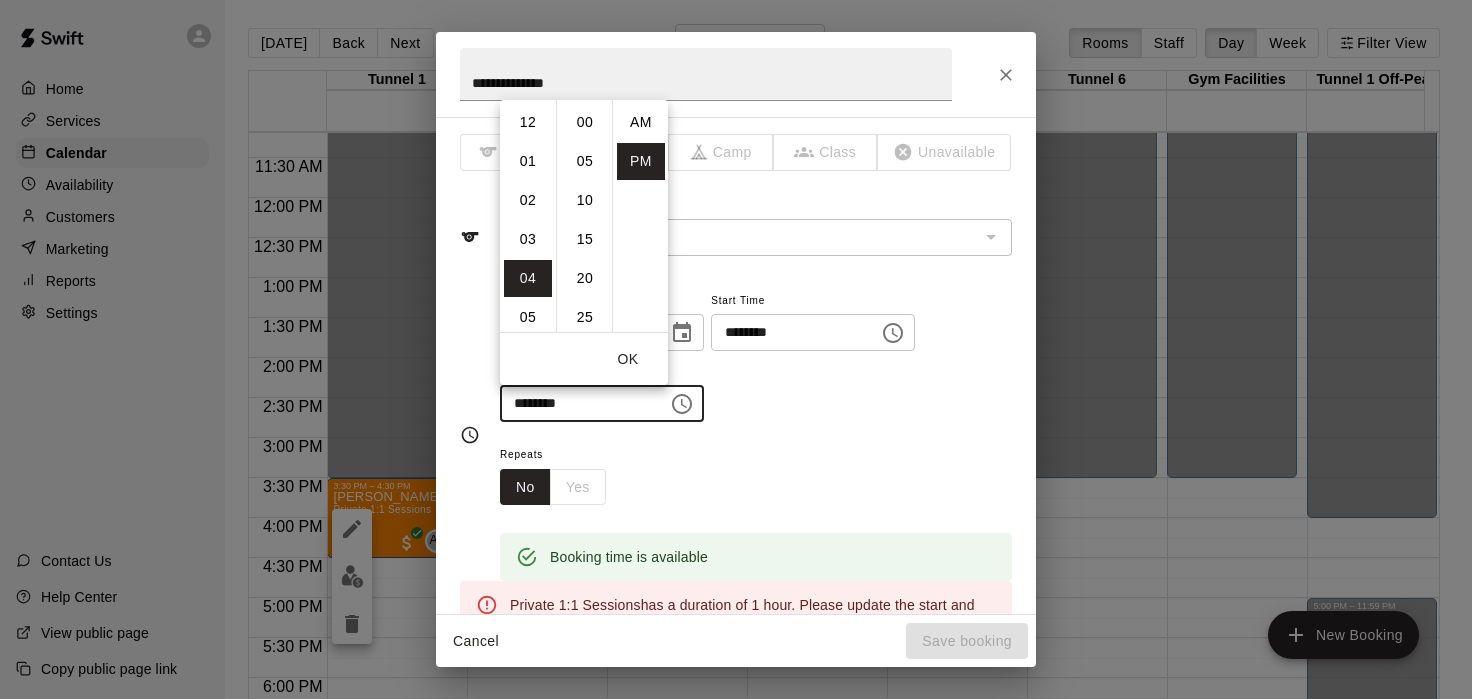 scroll, scrollTop: 156, scrollLeft: 0, axis: vertical 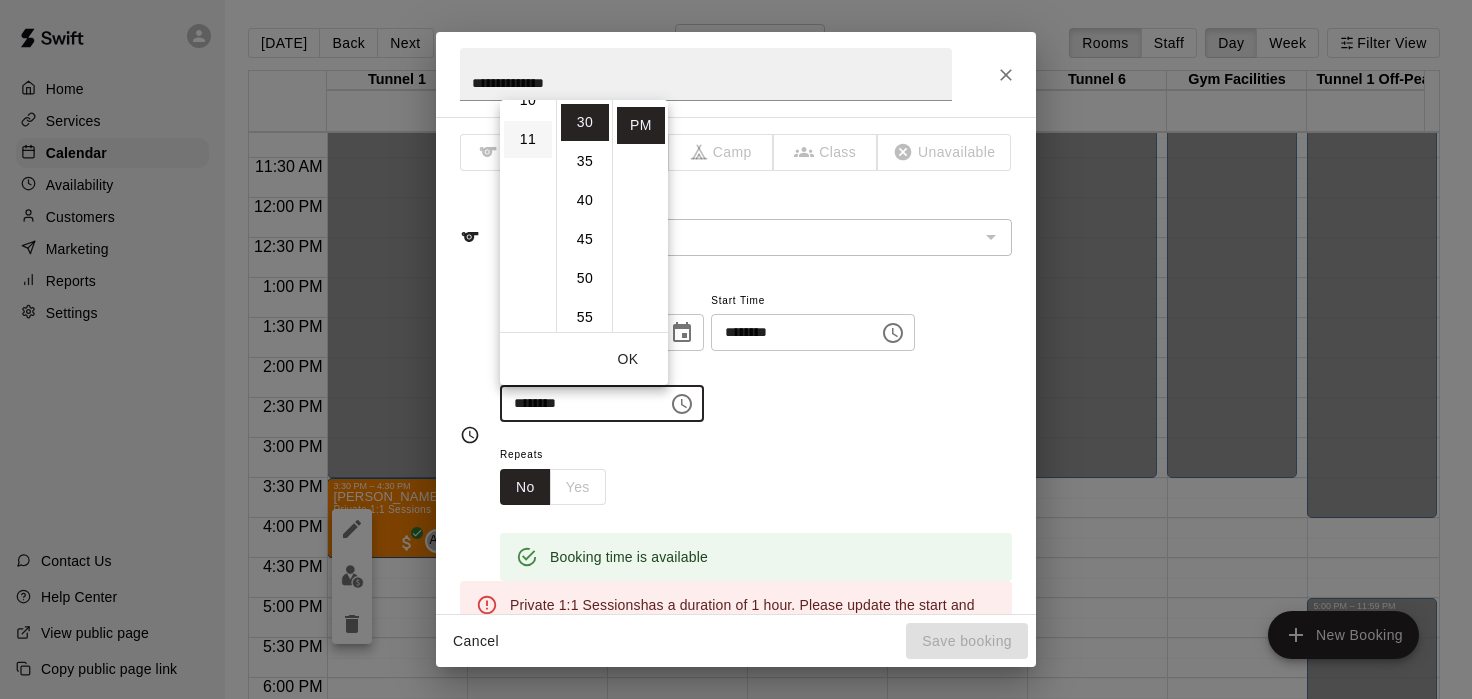 click on "11" at bounding box center [528, 139] 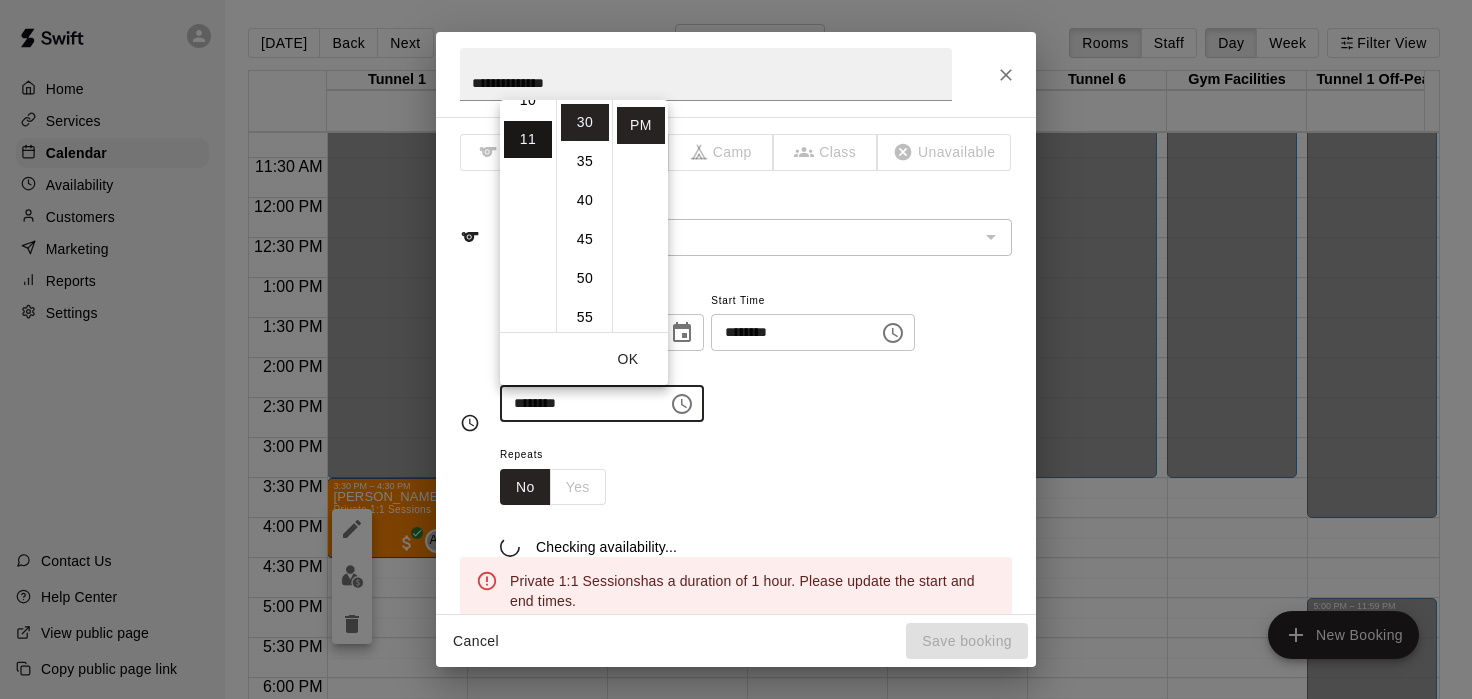 scroll, scrollTop: 426, scrollLeft: 0, axis: vertical 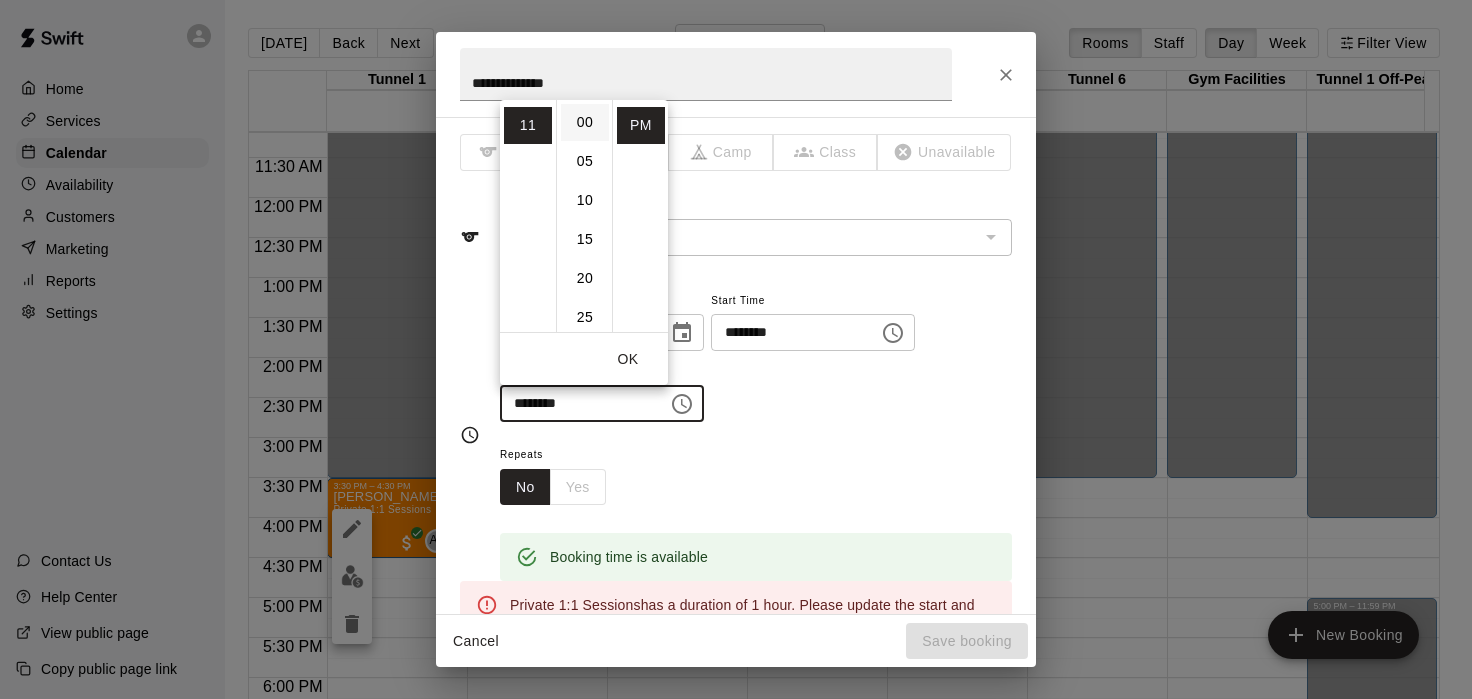 click on "00" at bounding box center [585, 122] 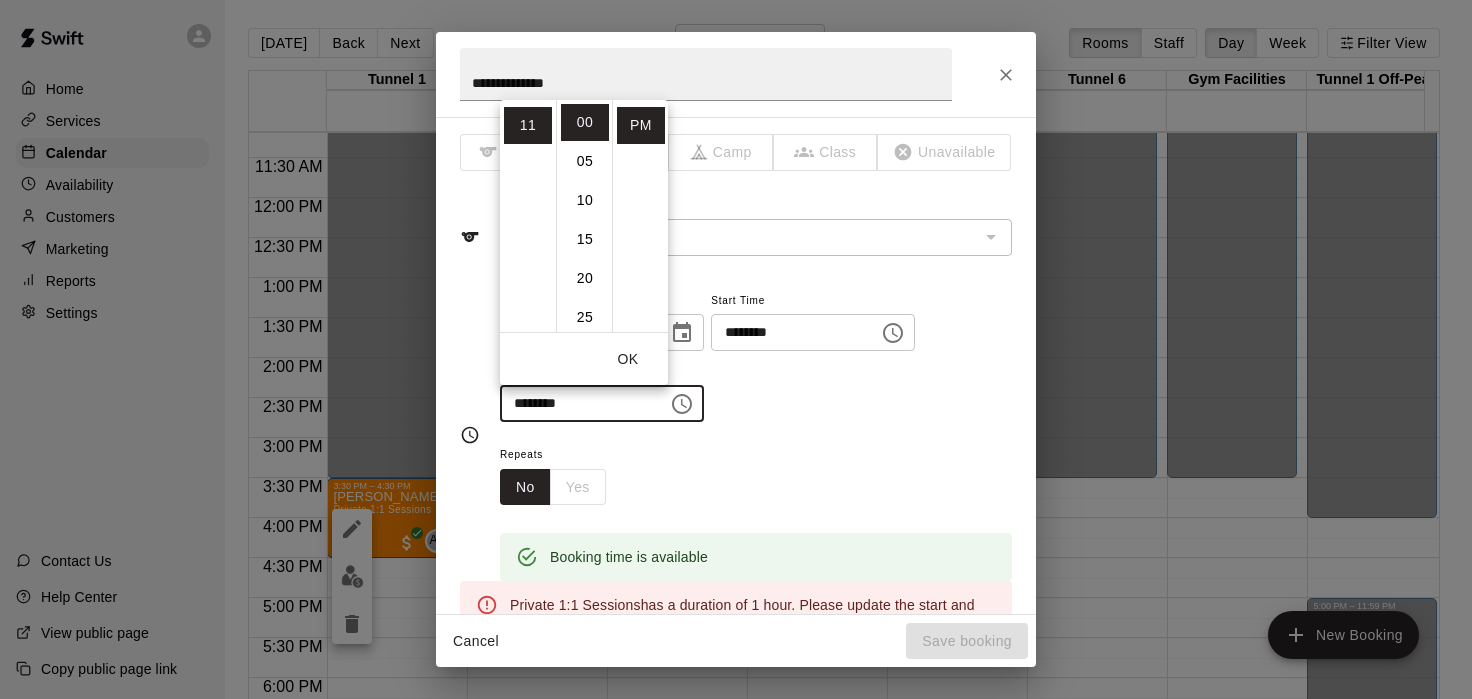 scroll, scrollTop: 0, scrollLeft: 0, axis: both 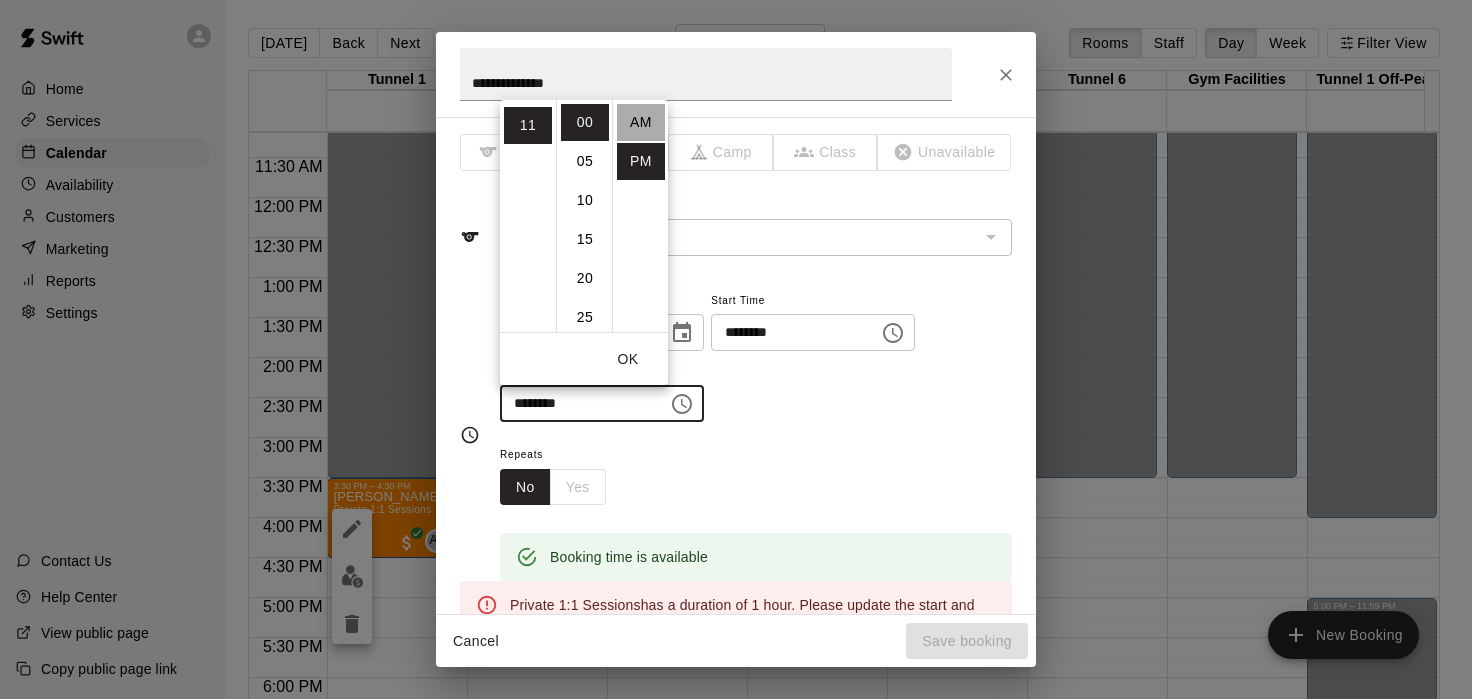 click on "AM" at bounding box center (641, 122) 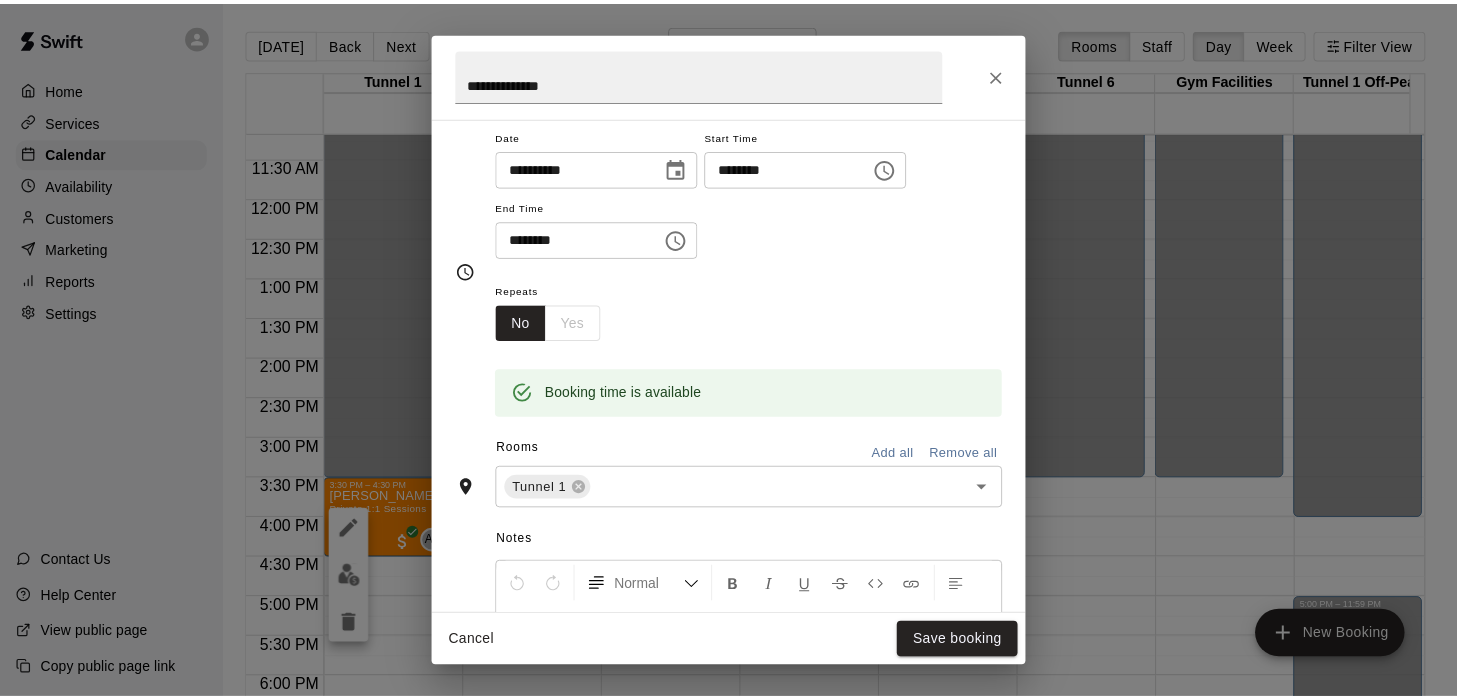 scroll, scrollTop: 165, scrollLeft: 0, axis: vertical 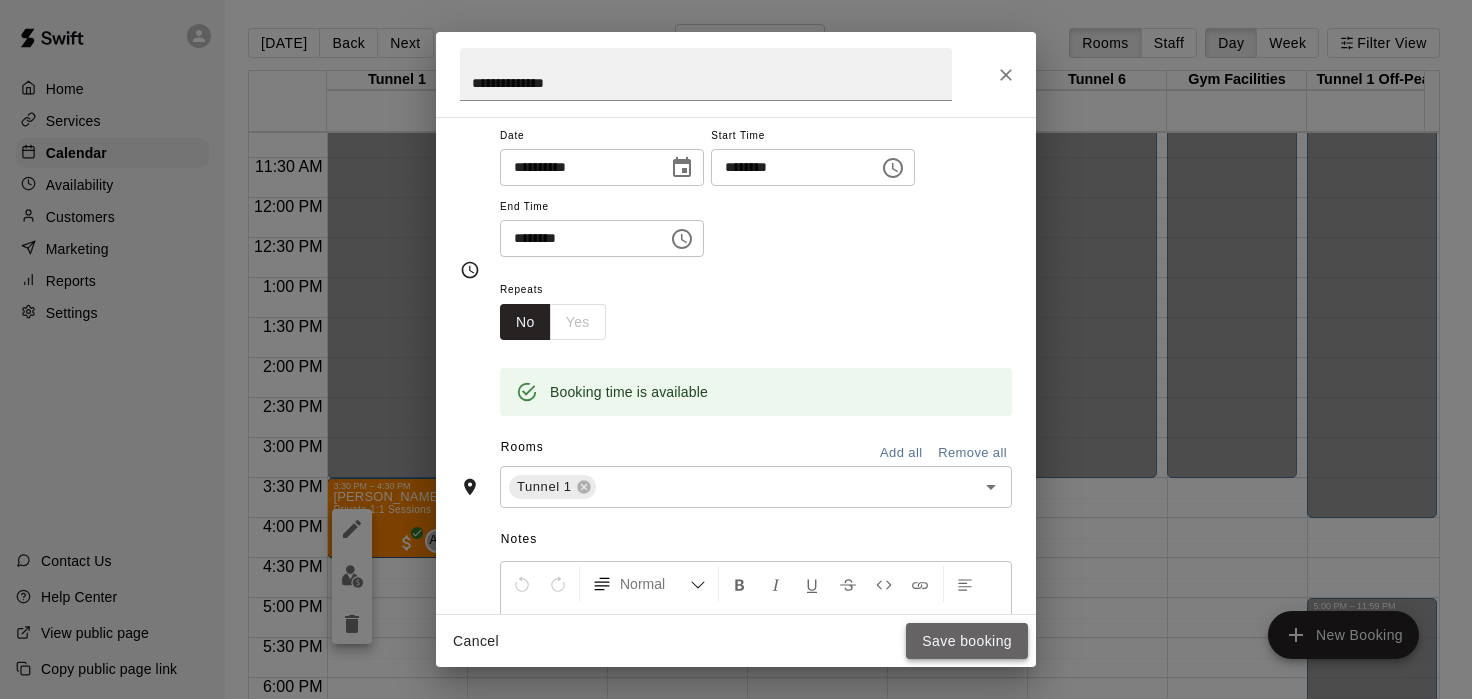 click on "Save booking" at bounding box center (967, 641) 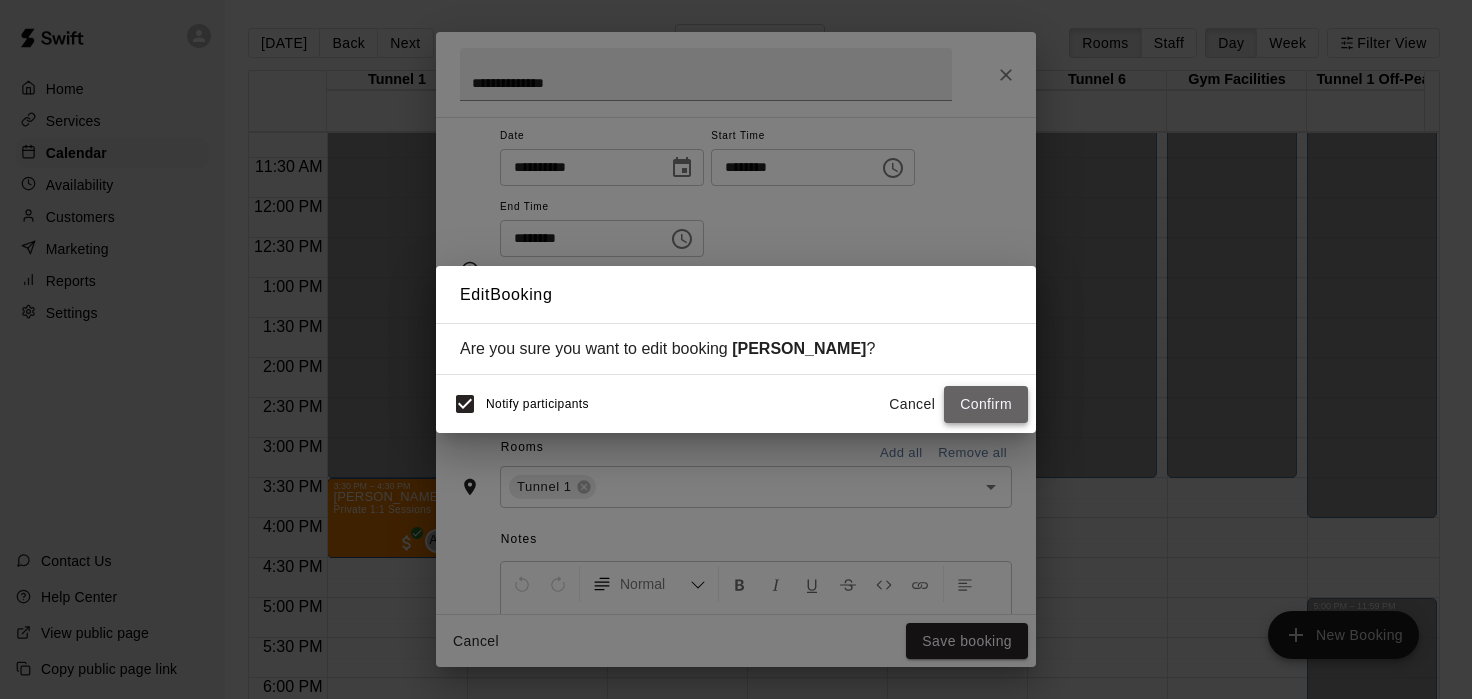 click on "Confirm" at bounding box center [986, 404] 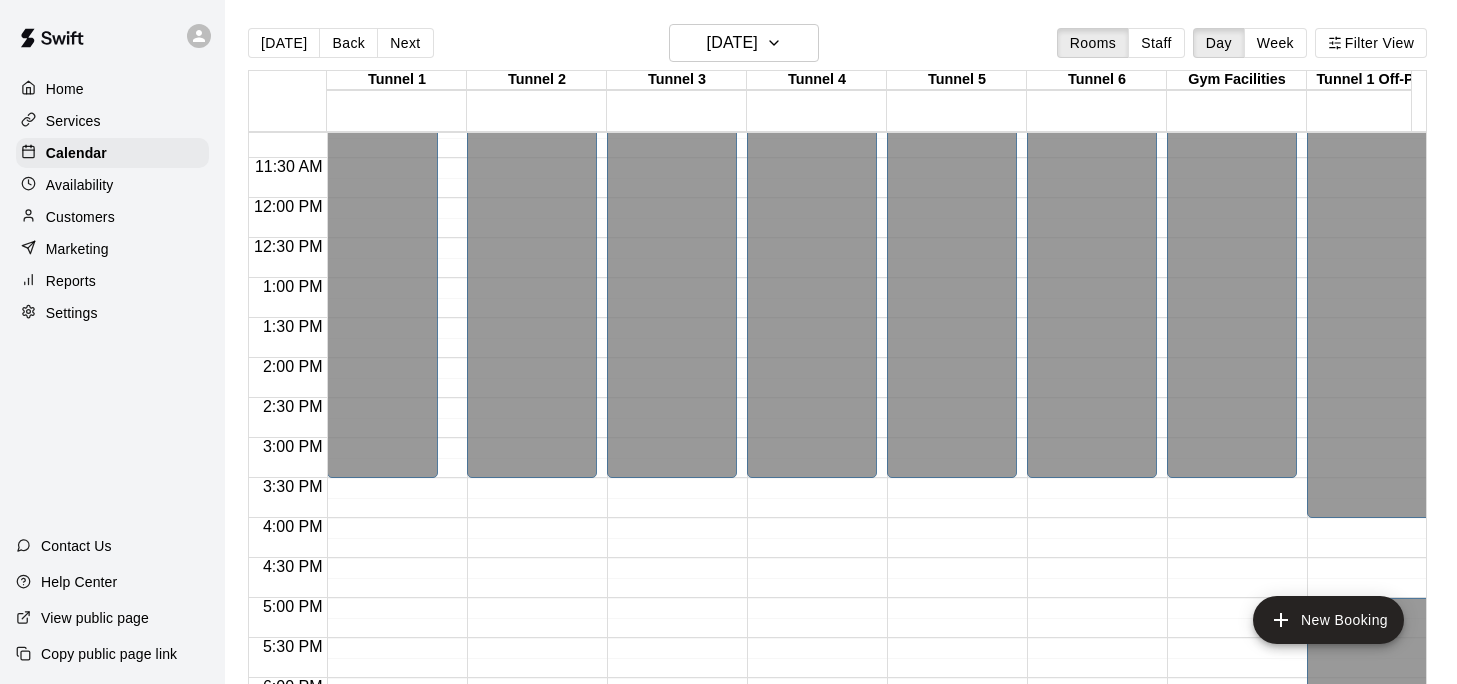 click on "Services" at bounding box center [73, 121] 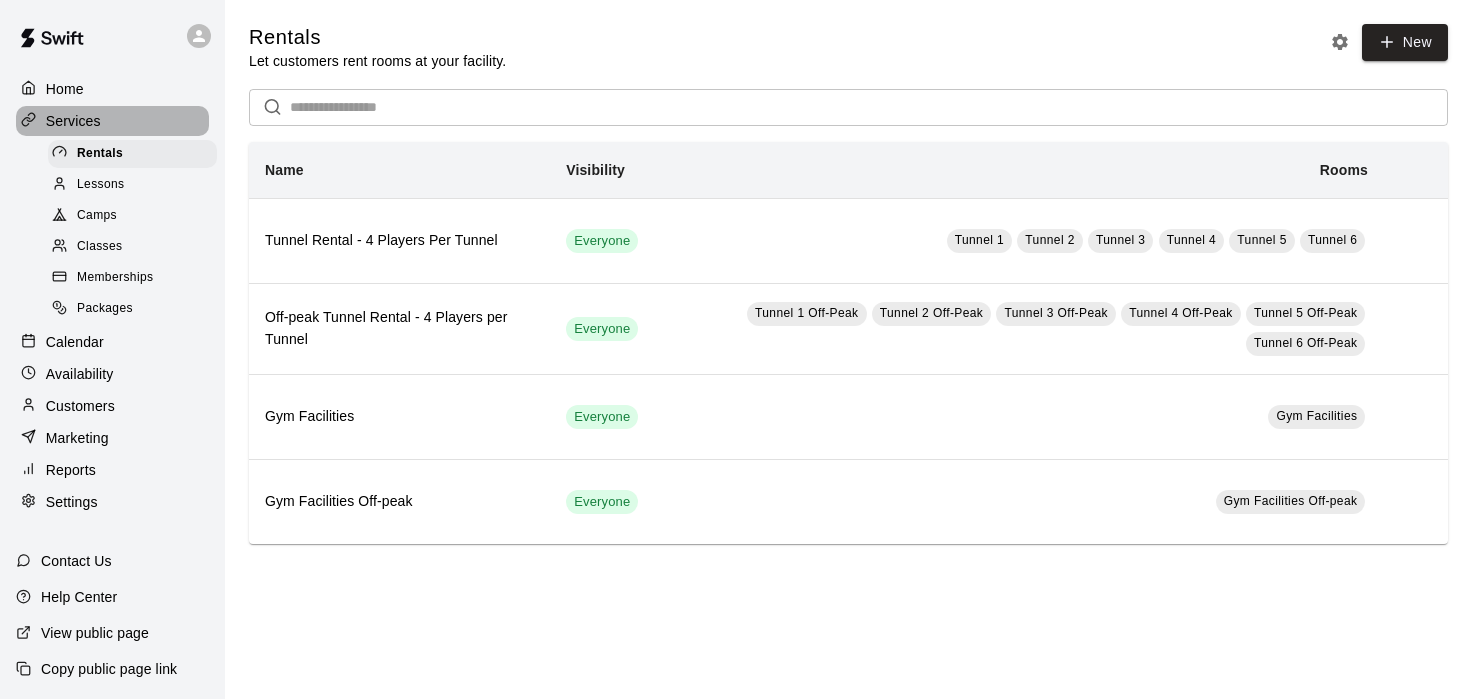 click on "Services" at bounding box center (73, 121) 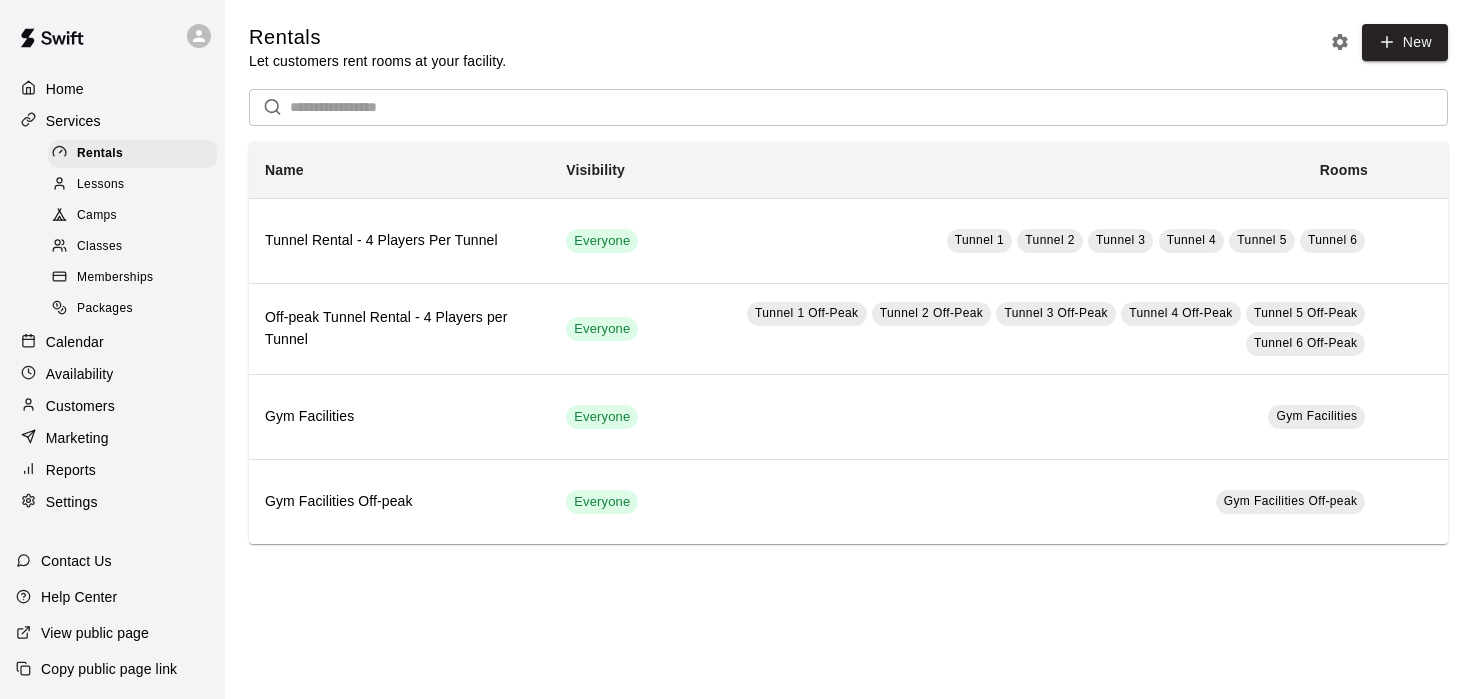 click on "Packages" at bounding box center [105, 309] 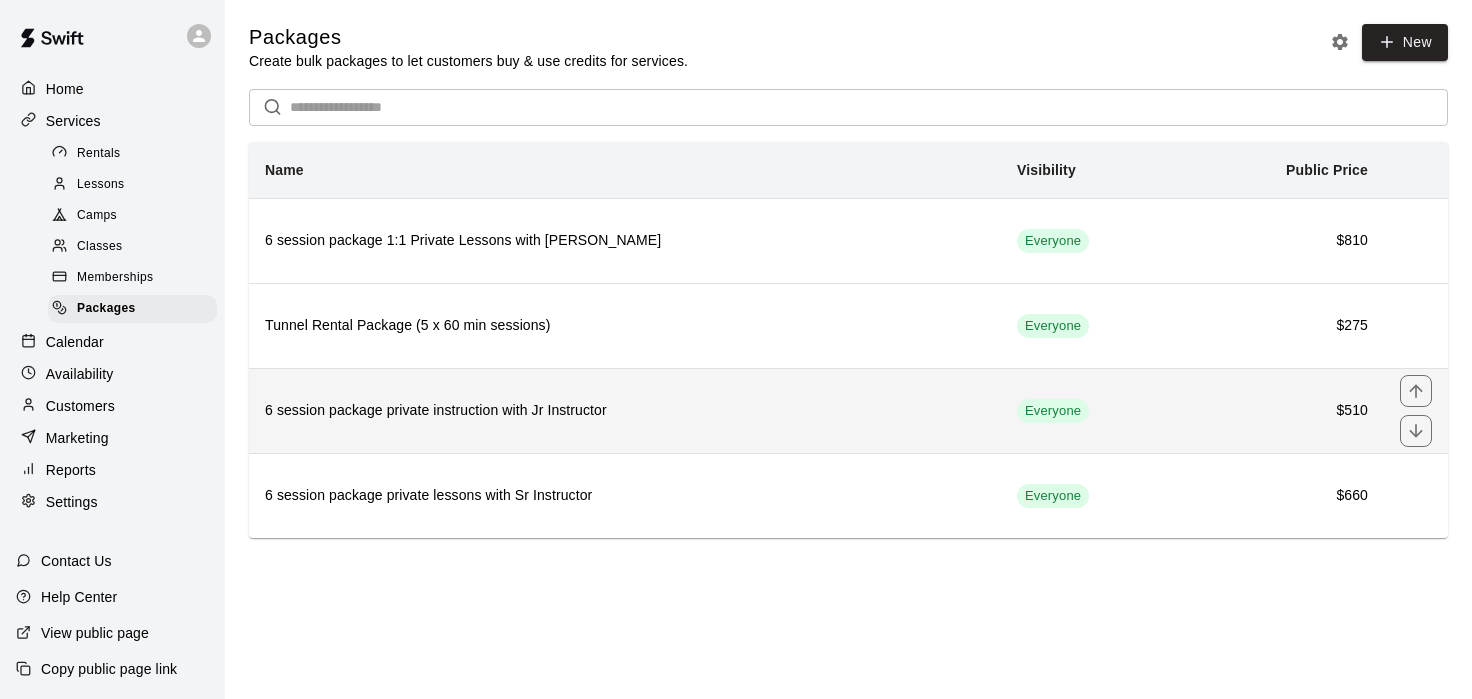 click on "6 session package private instruction with Jr Instructor" at bounding box center (625, 410) 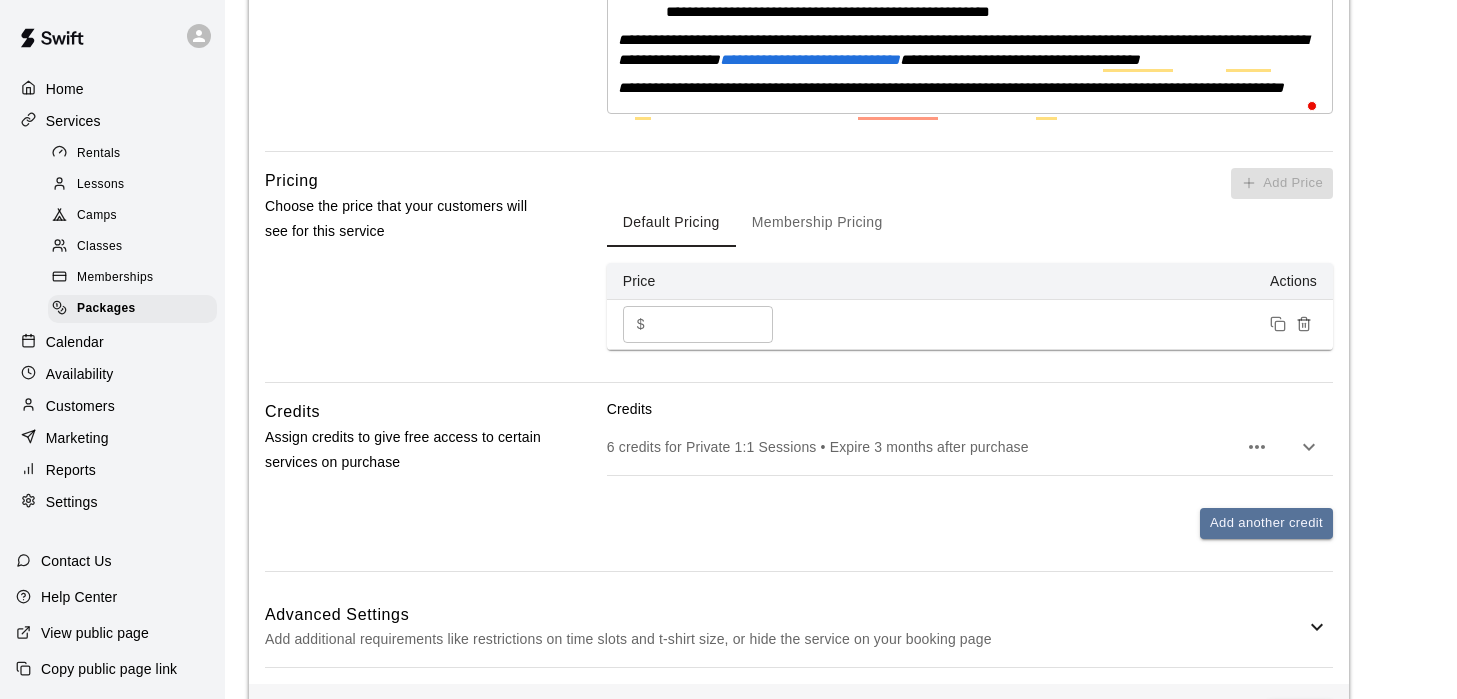 scroll, scrollTop: 714, scrollLeft: 0, axis: vertical 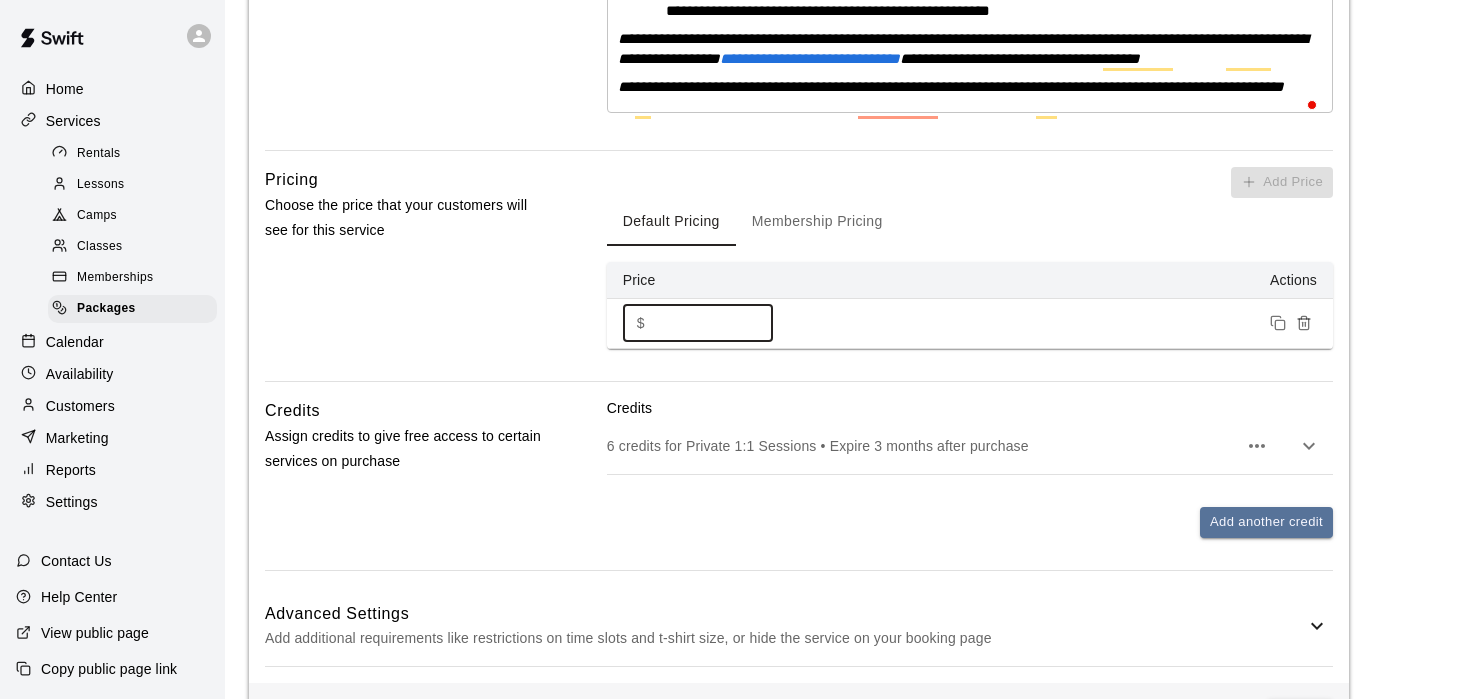 click on "***" at bounding box center (713, 323) 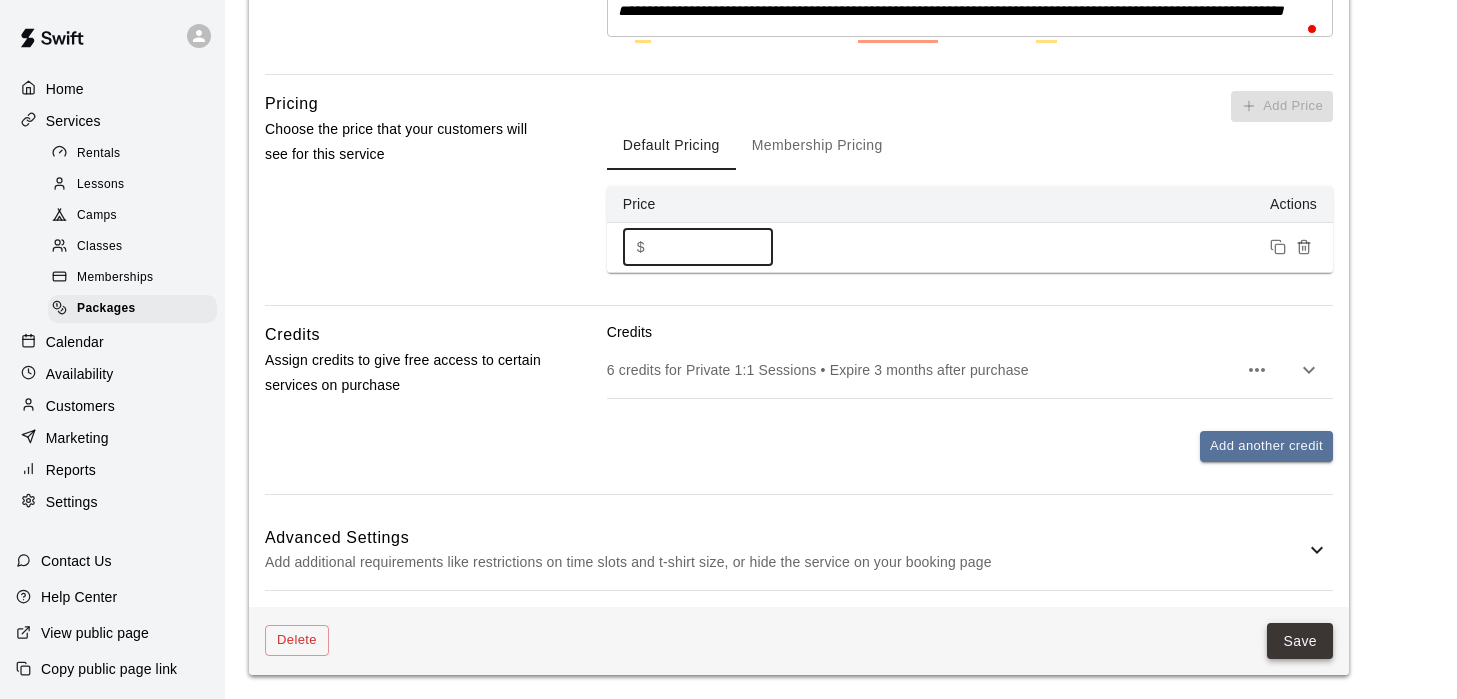 type on "***" 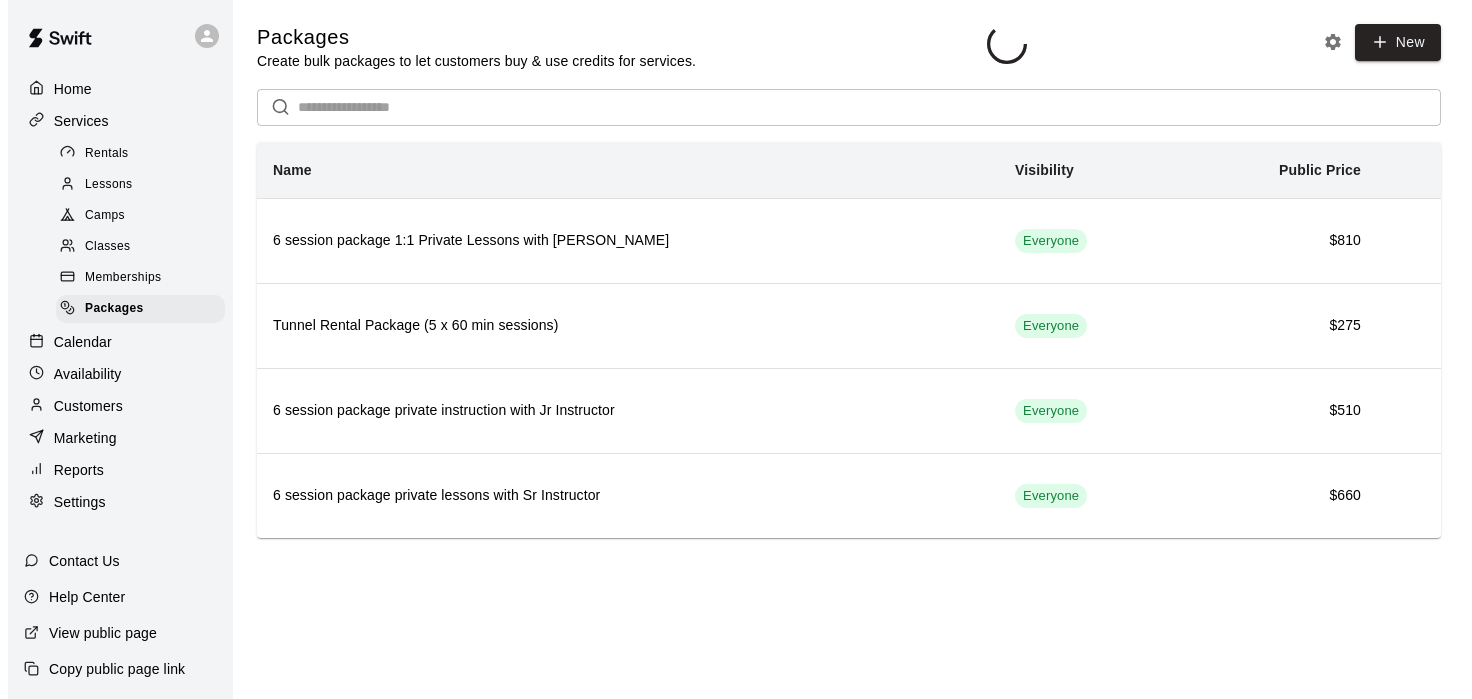 scroll, scrollTop: 0, scrollLeft: 0, axis: both 